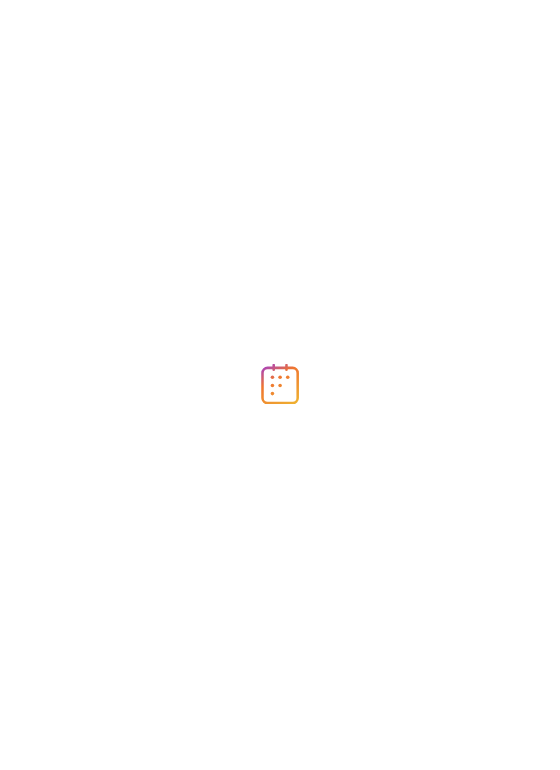 scroll, scrollTop: 0, scrollLeft: 0, axis: both 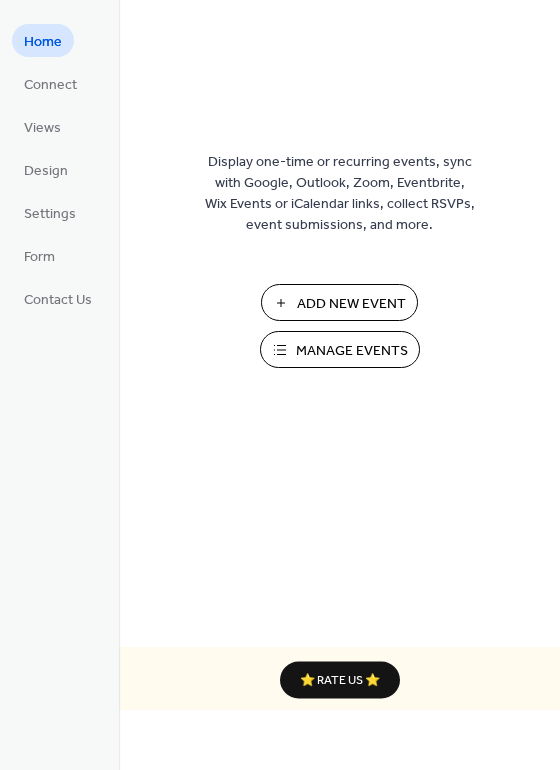 click on "Add New Event" at bounding box center (351, 304) 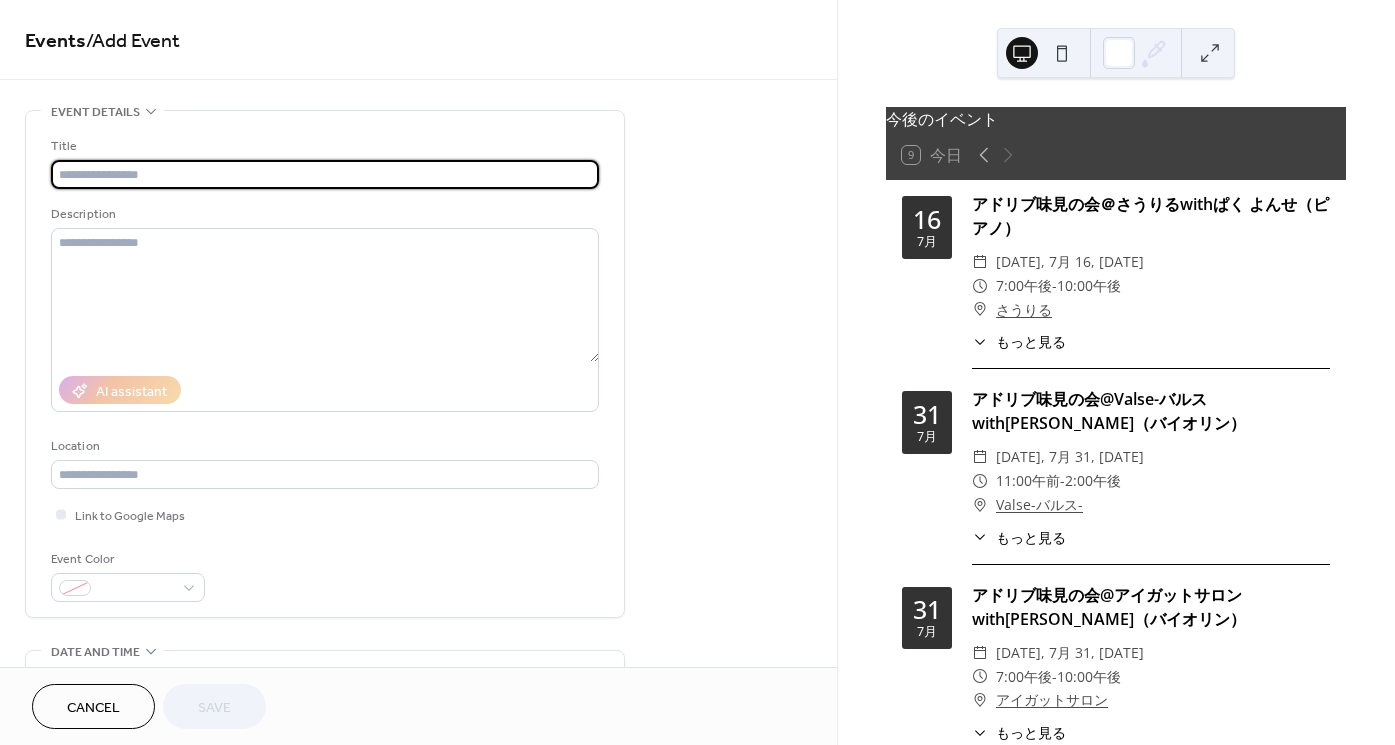scroll, scrollTop: 0, scrollLeft: 0, axis: both 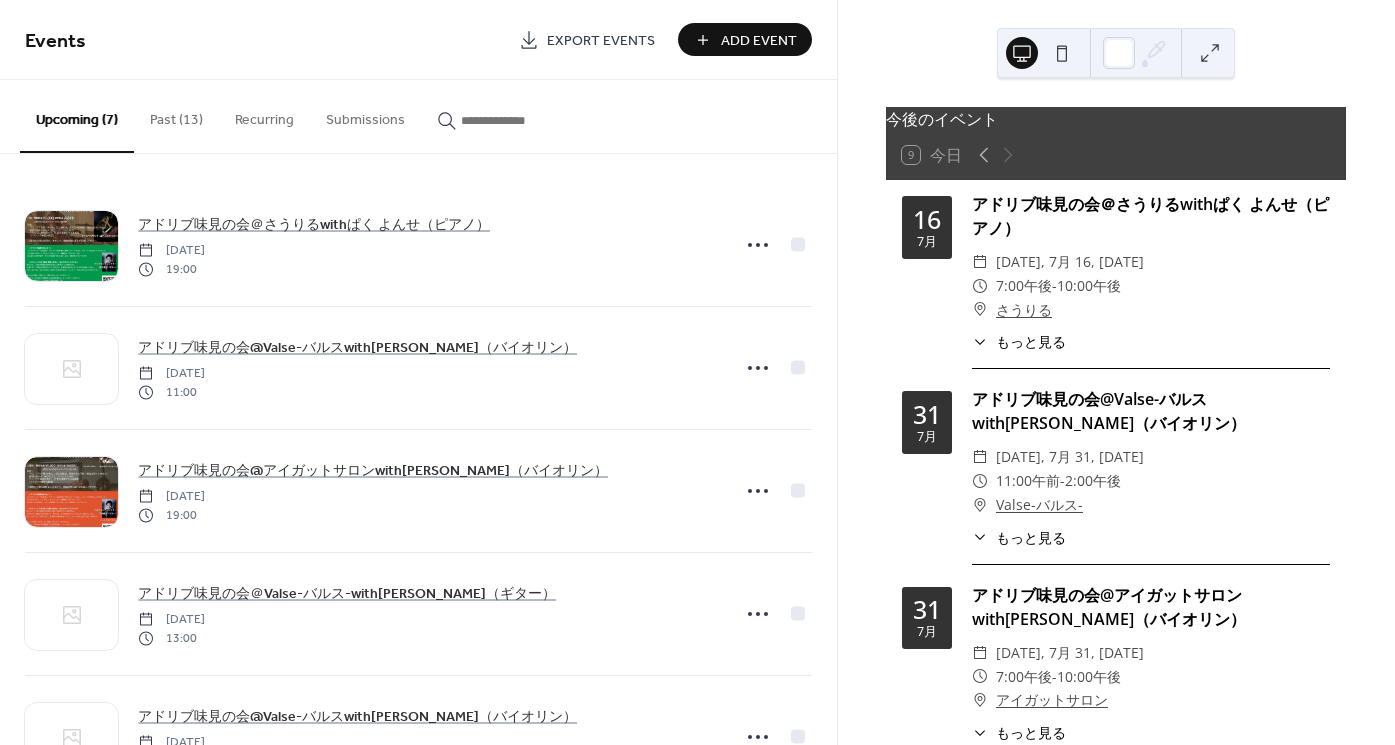 click on "Past  (13)" at bounding box center (176, 115) 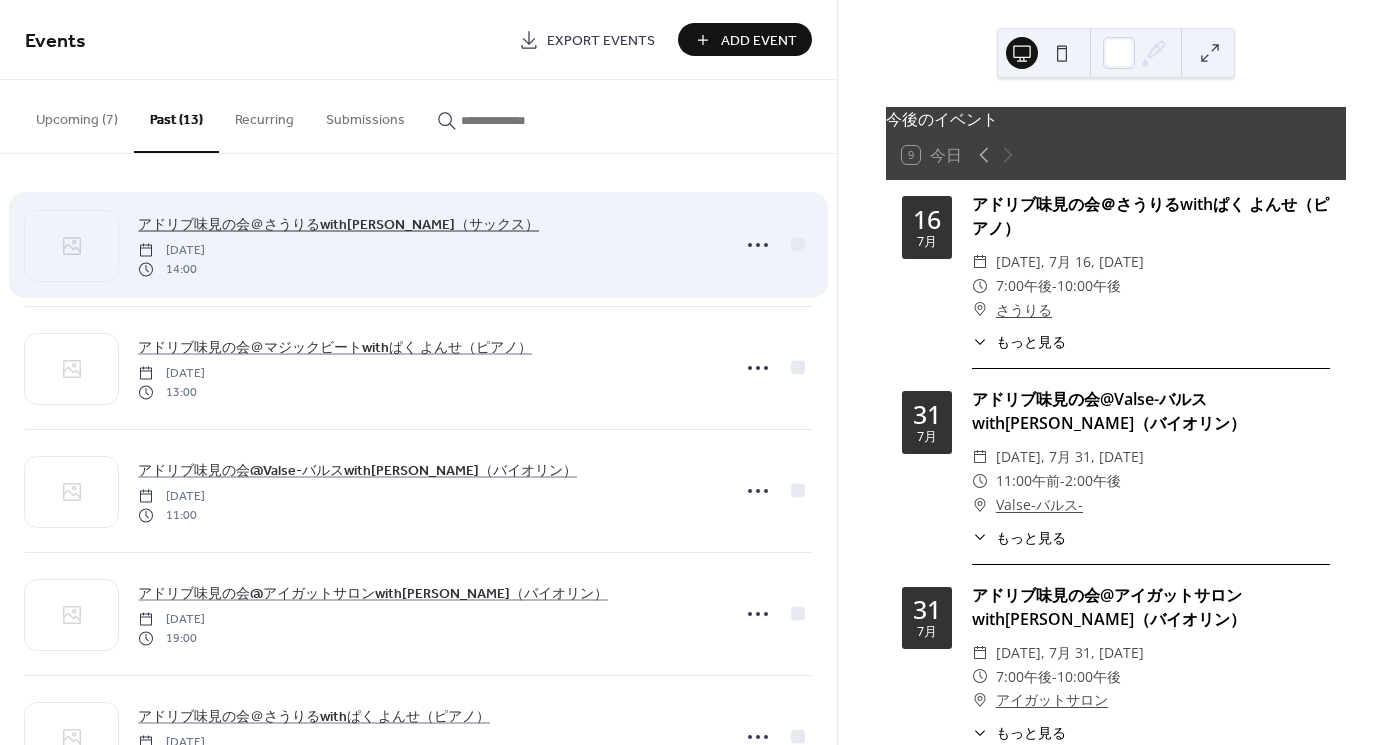 click on "アドリブ味見の会＠さうりるwith里村稔（サックス）" at bounding box center [338, 225] 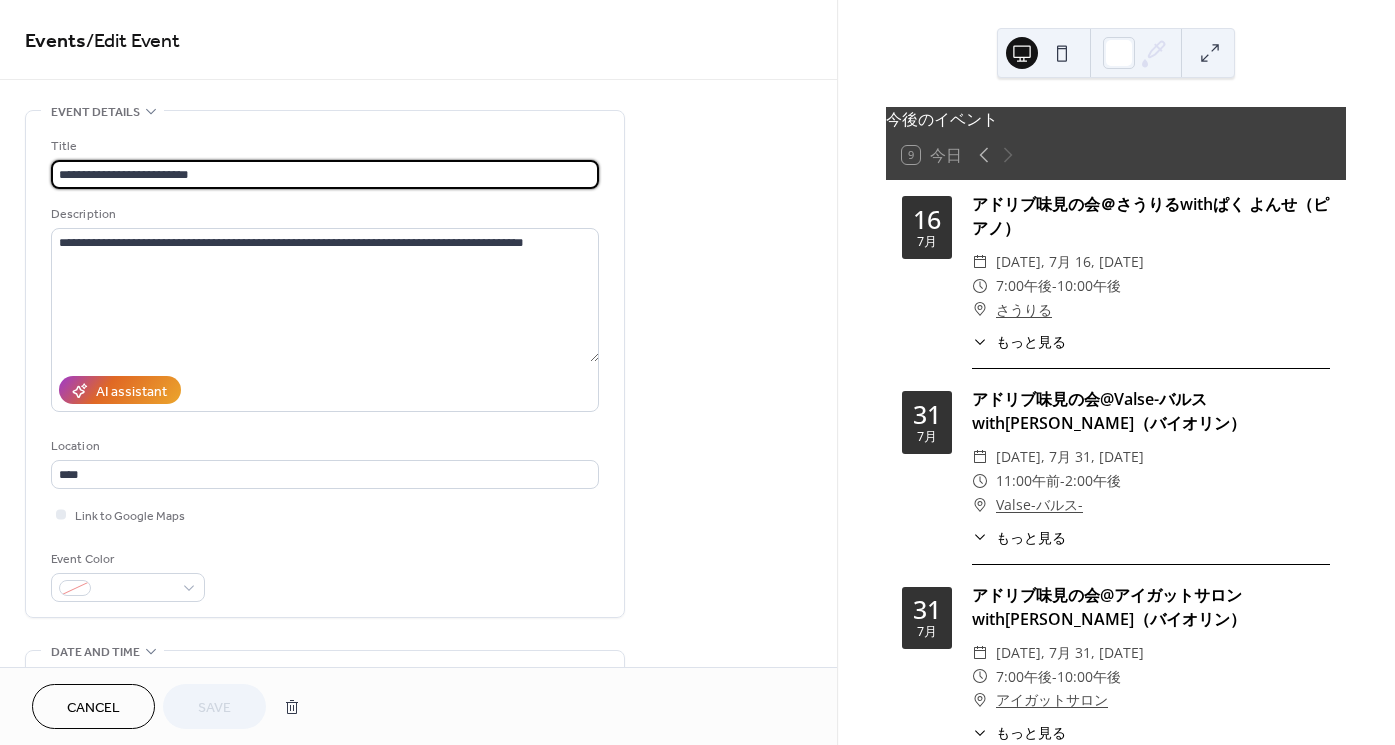 drag, startPoint x: 374, startPoint y: 173, endPoint x: 185, endPoint y: 149, distance: 190.51772 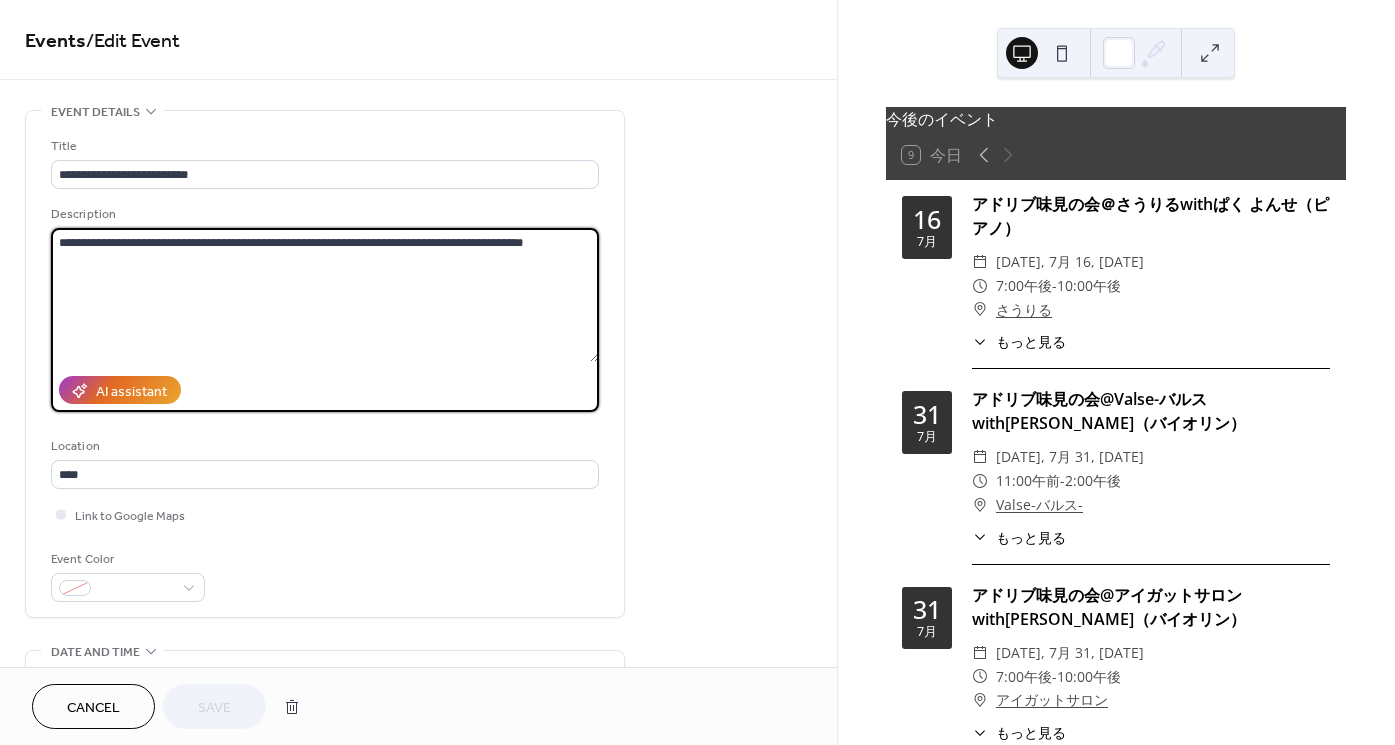 drag, startPoint x: 196, startPoint y: 287, endPoint x: 47, endPoint y: 235, distance: 157.81319 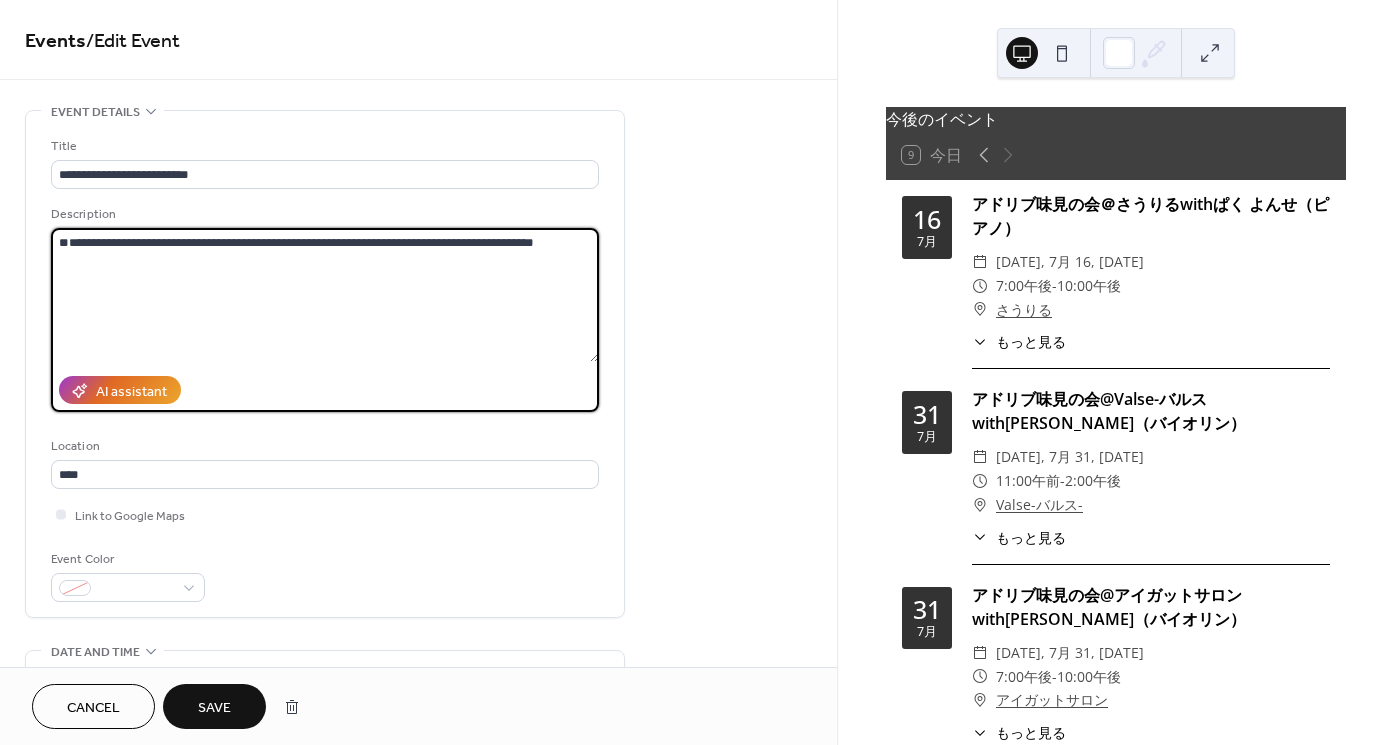 paste on "**********" 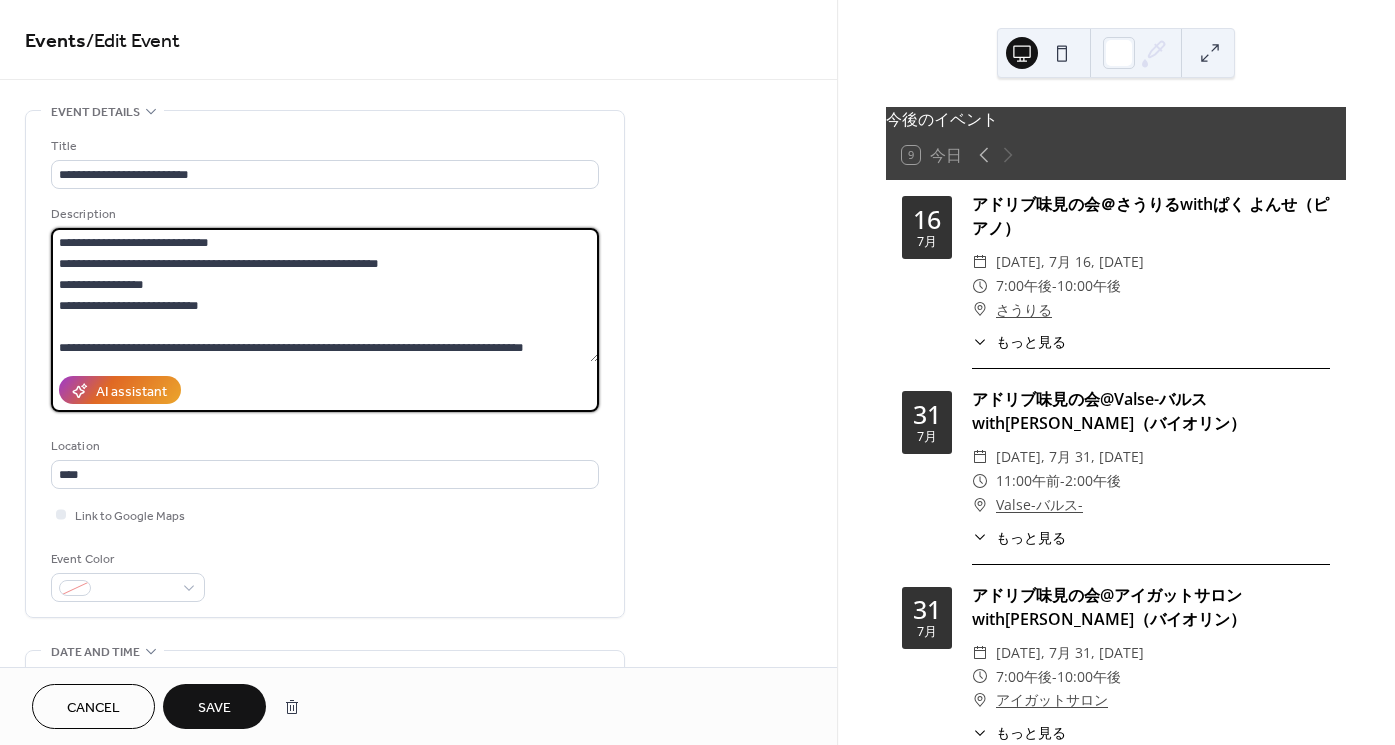 scroll, scrollTop: 84, scrollLeft: 0, axis: vertical 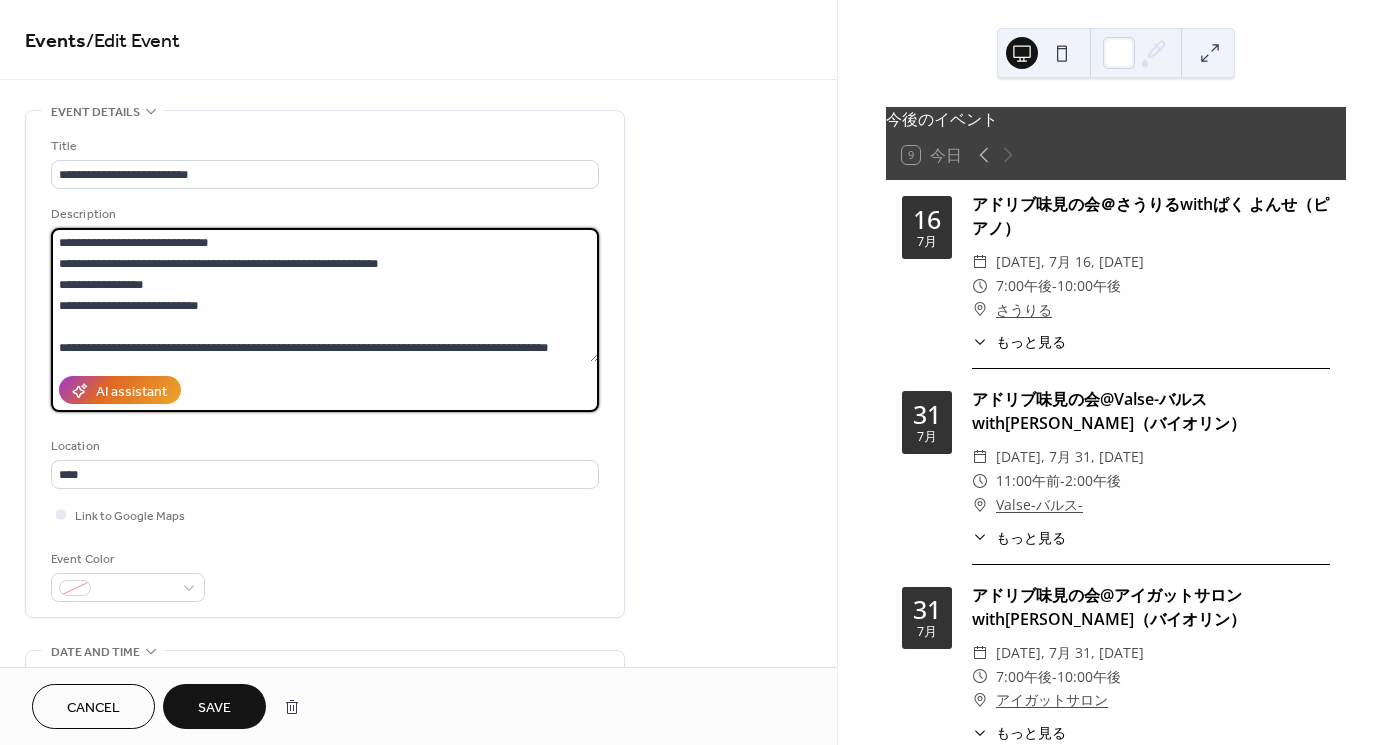 click on "**********" at bounding box center [325, 295] 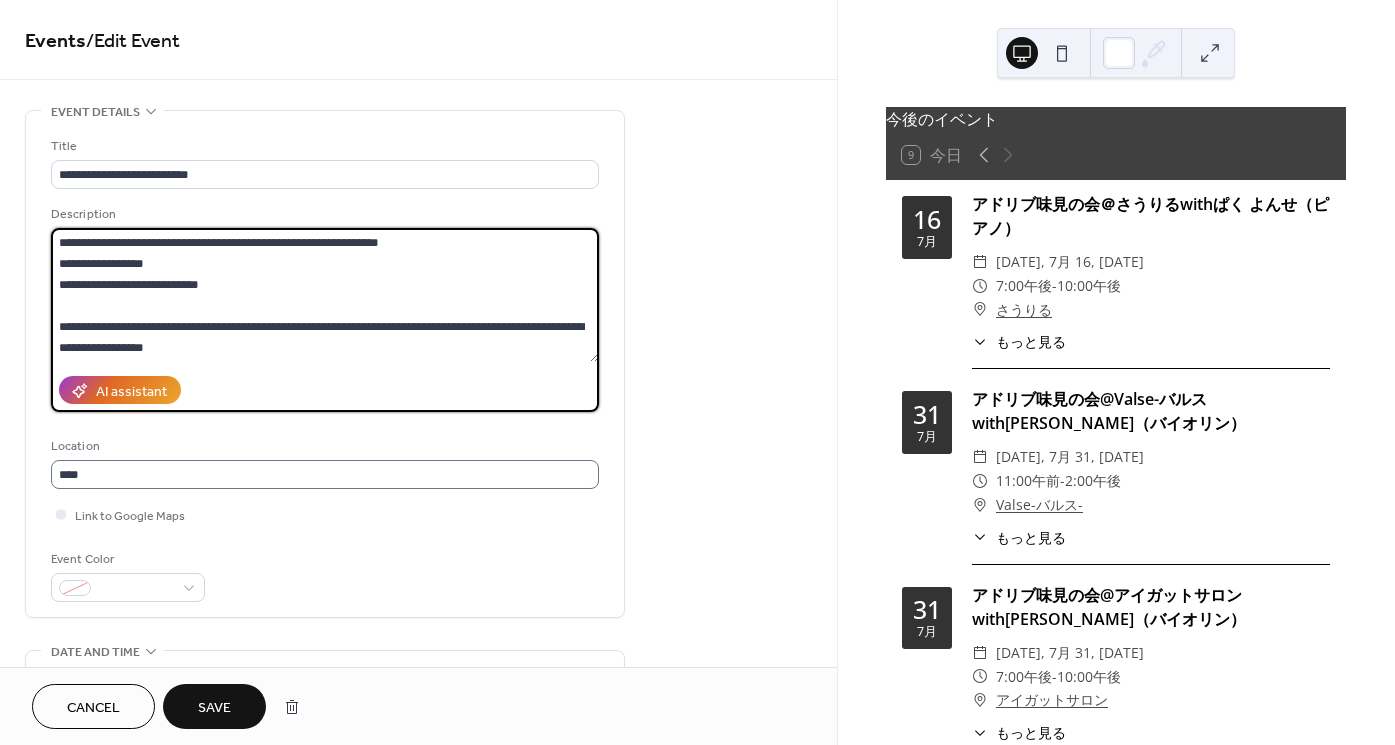 type on "**********" 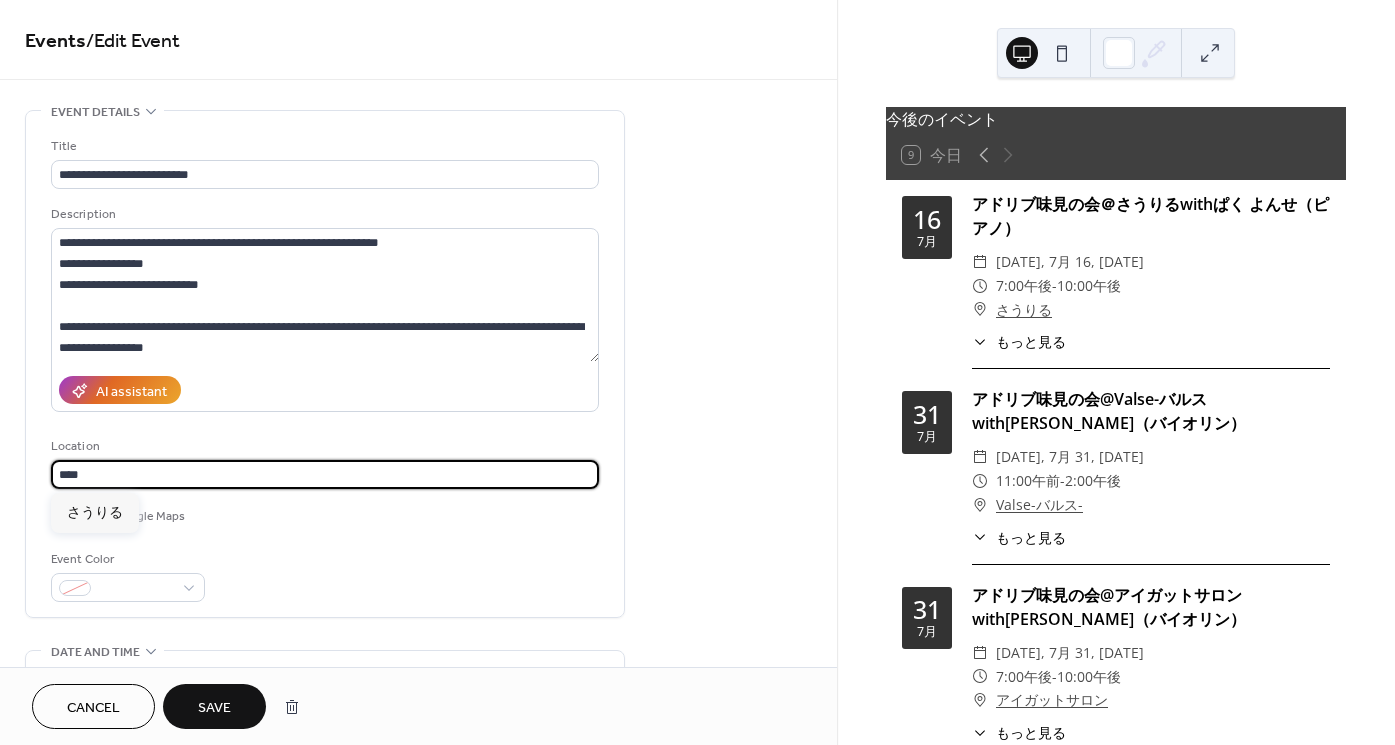 drag, startPoint x: 179, startPoint y: 484, endPoint x: 24, endPoint y: 457, distance: 157.33405 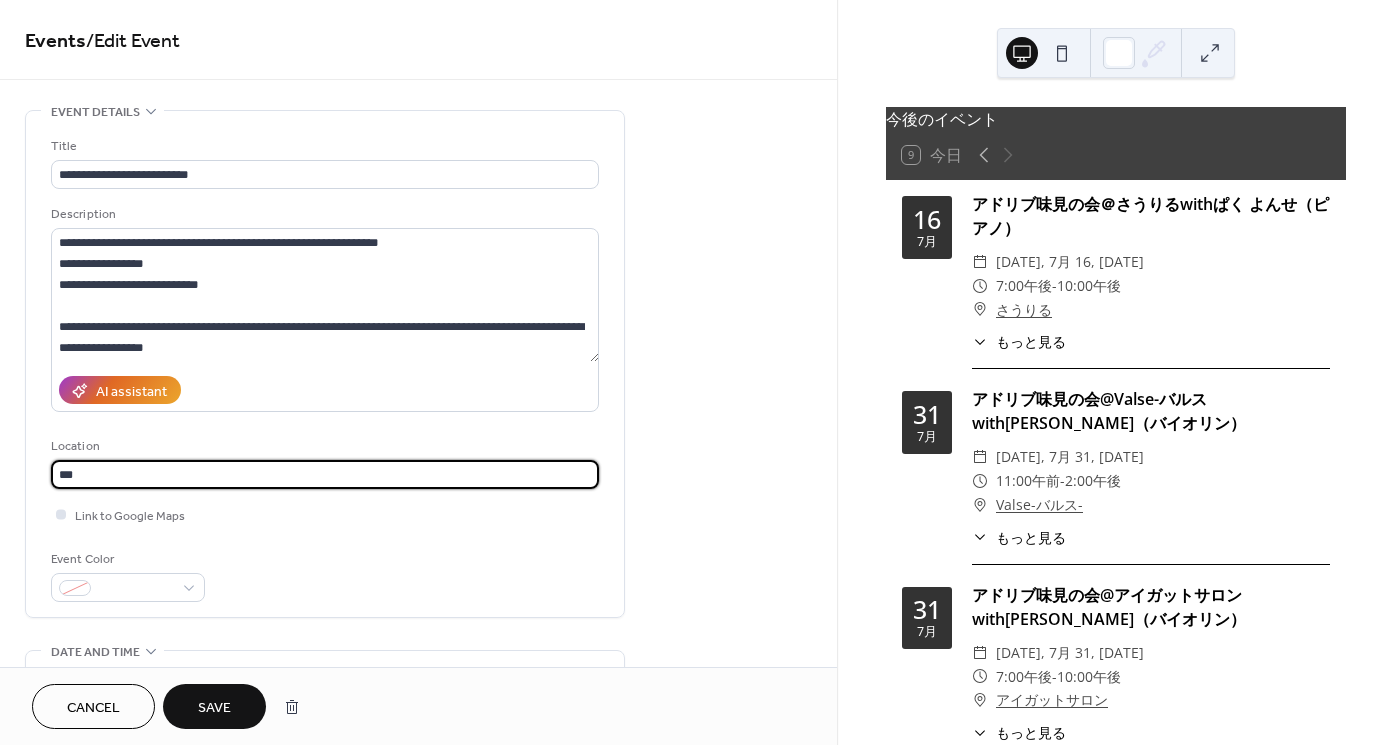 type on "***" 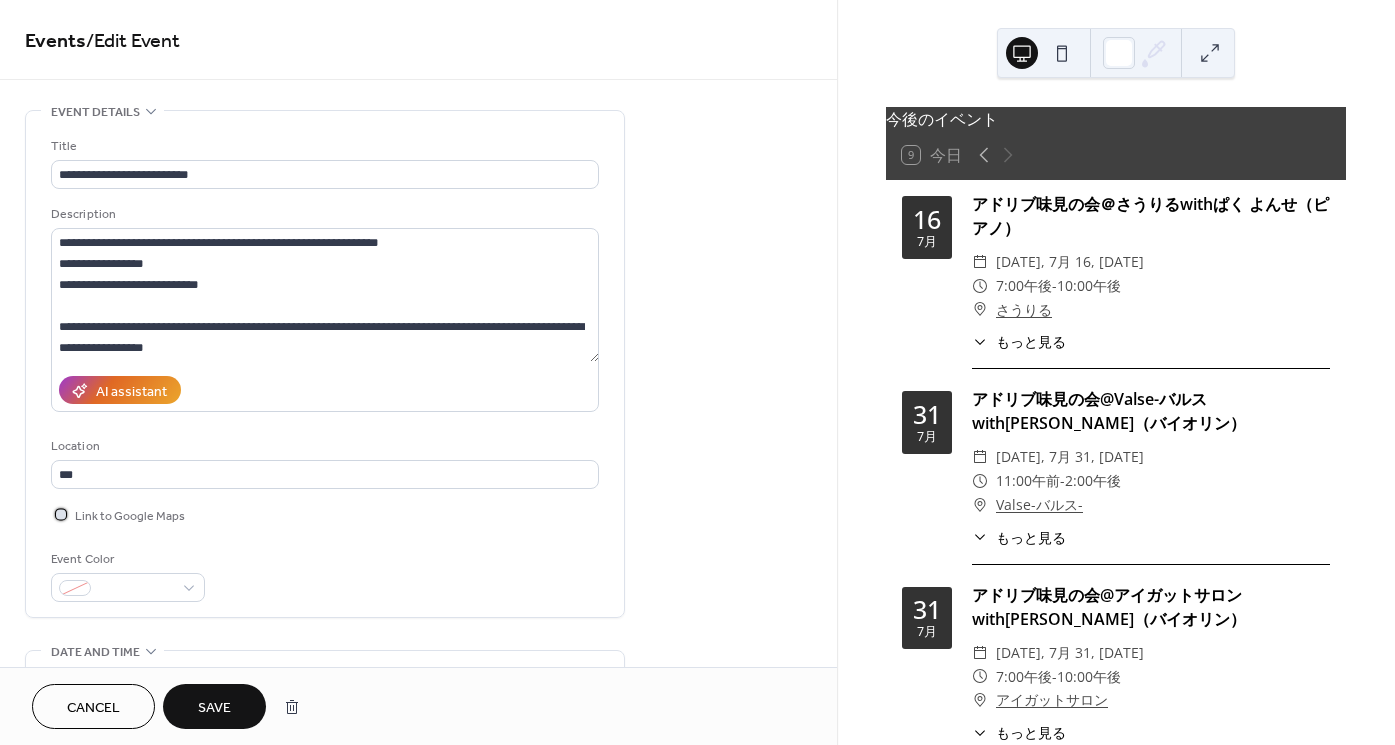 click on "Link to Google Maps" at bounding box center (130, 516) 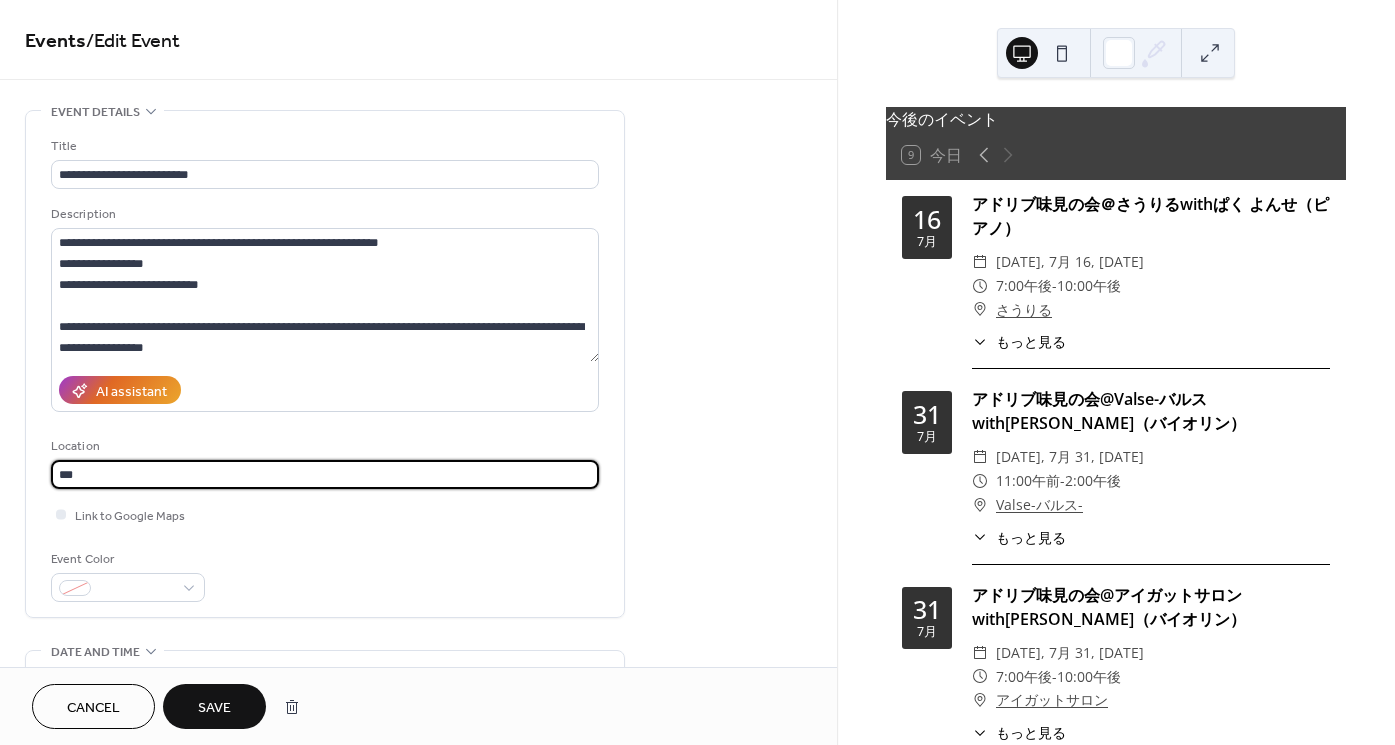 click on "***" at bounding box center (325, 474) 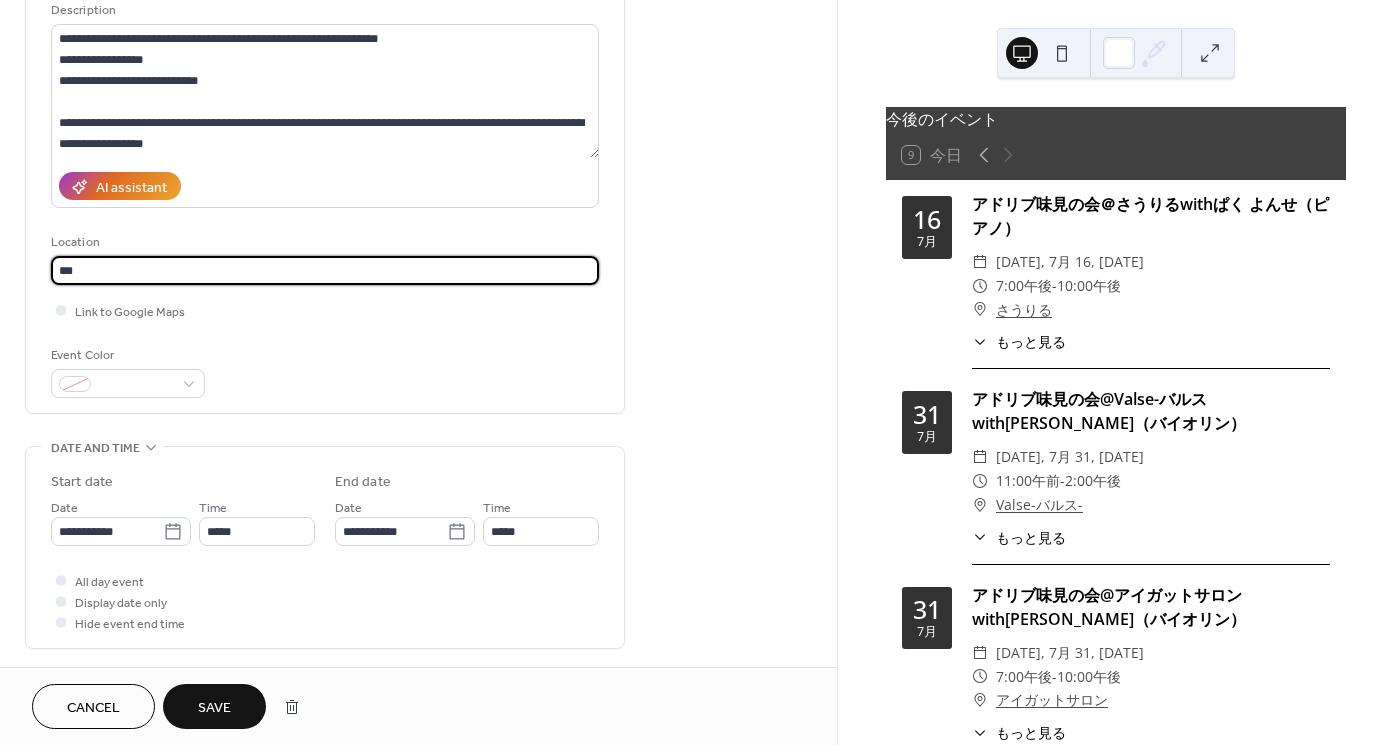 scroll, scrollTop: 207, scrollLeft: 0, axis: vertical 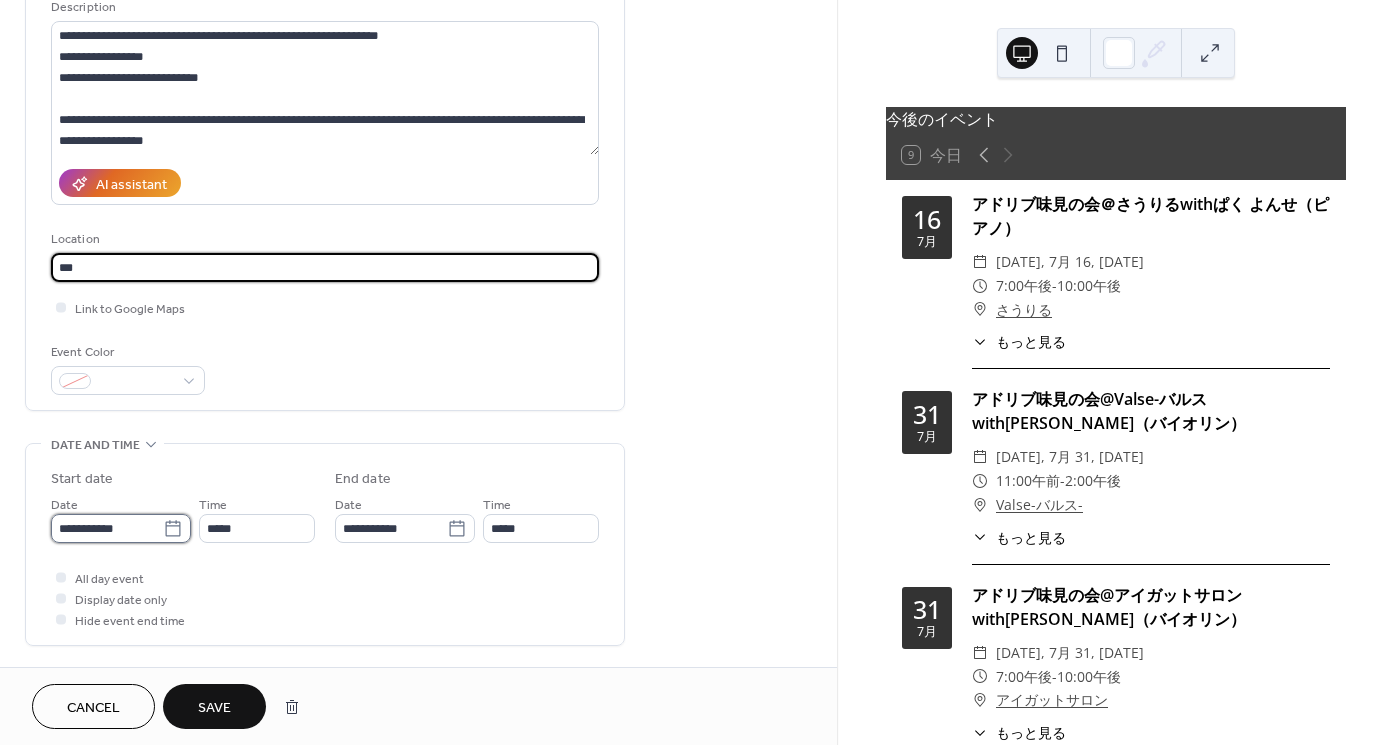 type 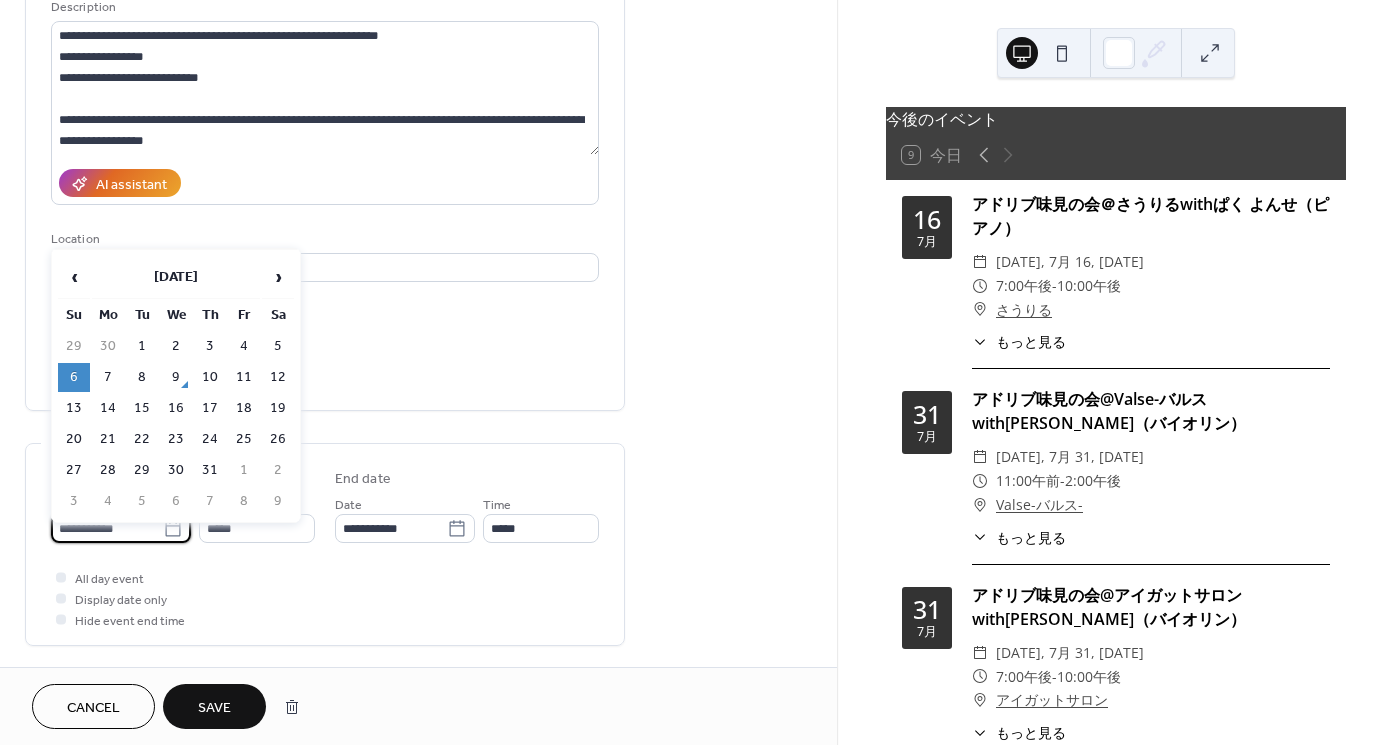 click on "**********" at bounding box center (107, 528) 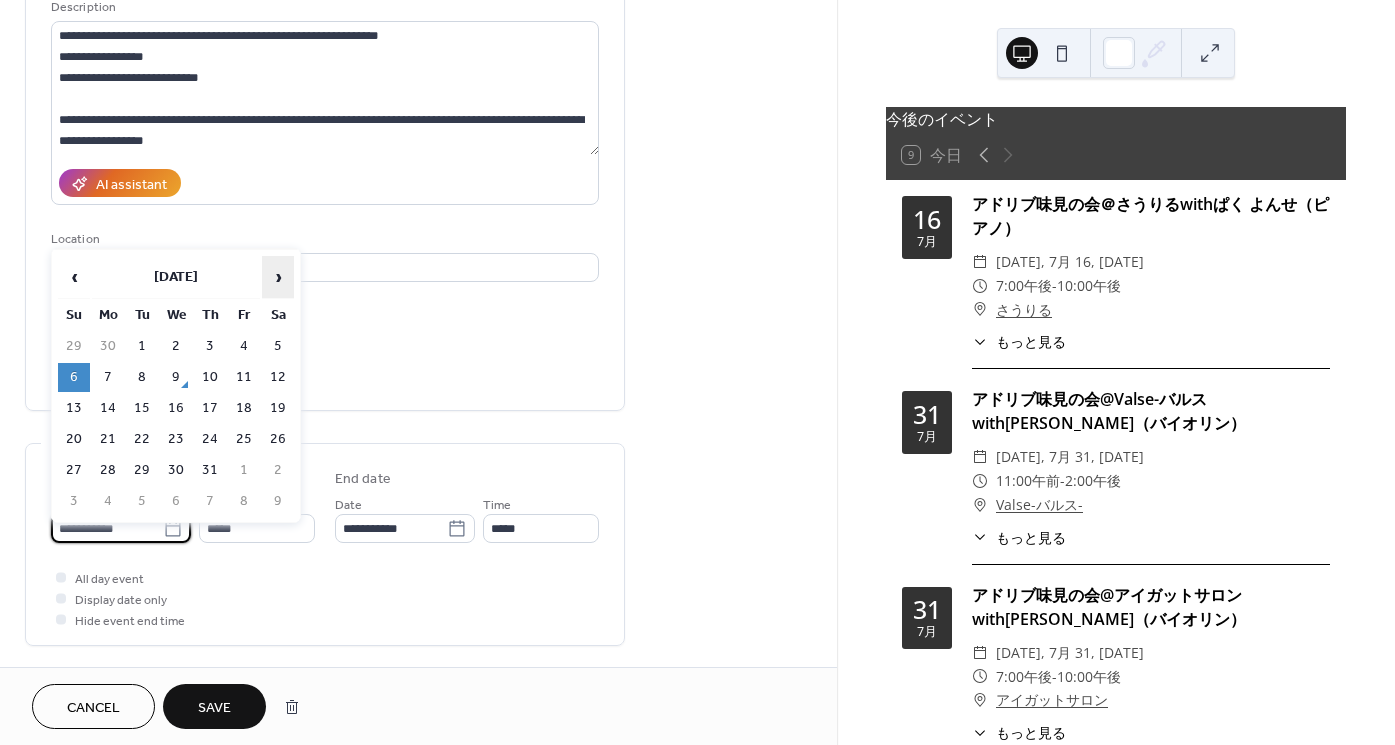 click on "›" at bounding box center [278, 277] 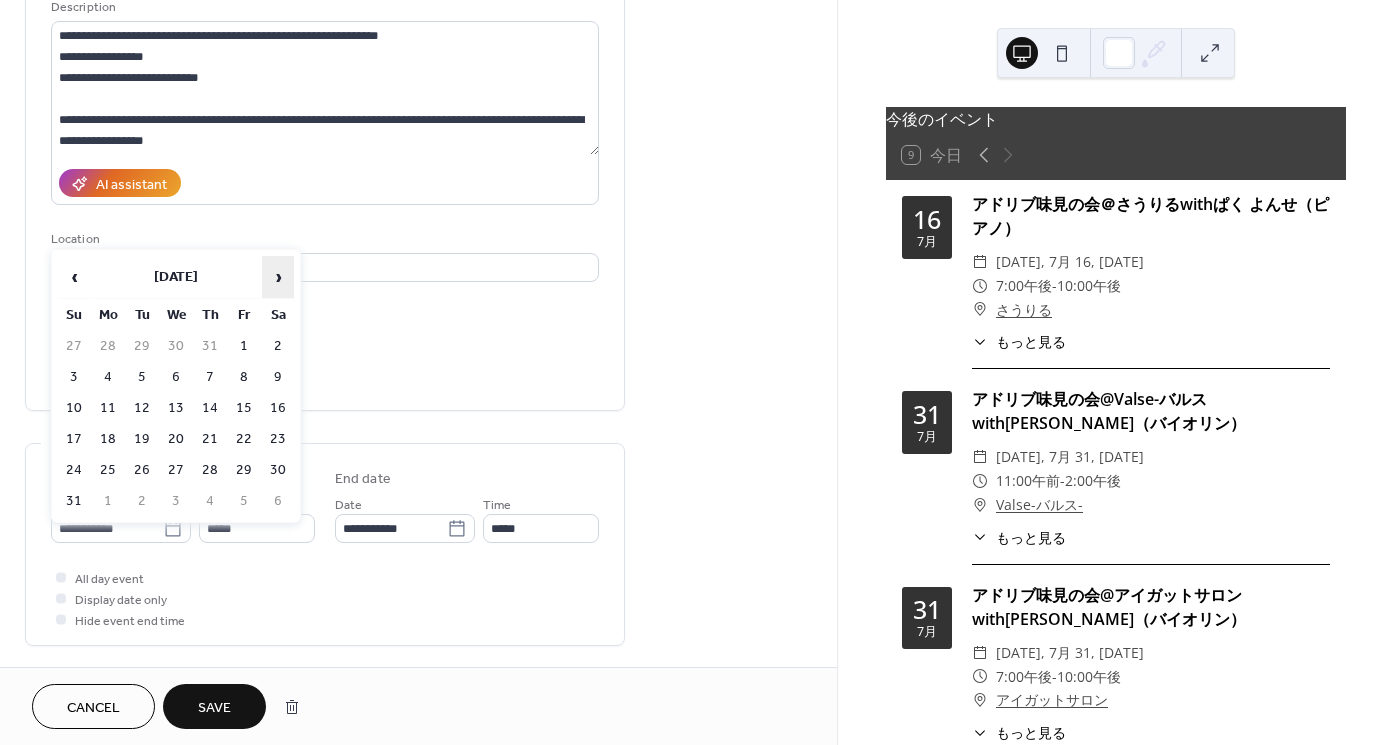 click on "›" at bounding box center (278, 277) 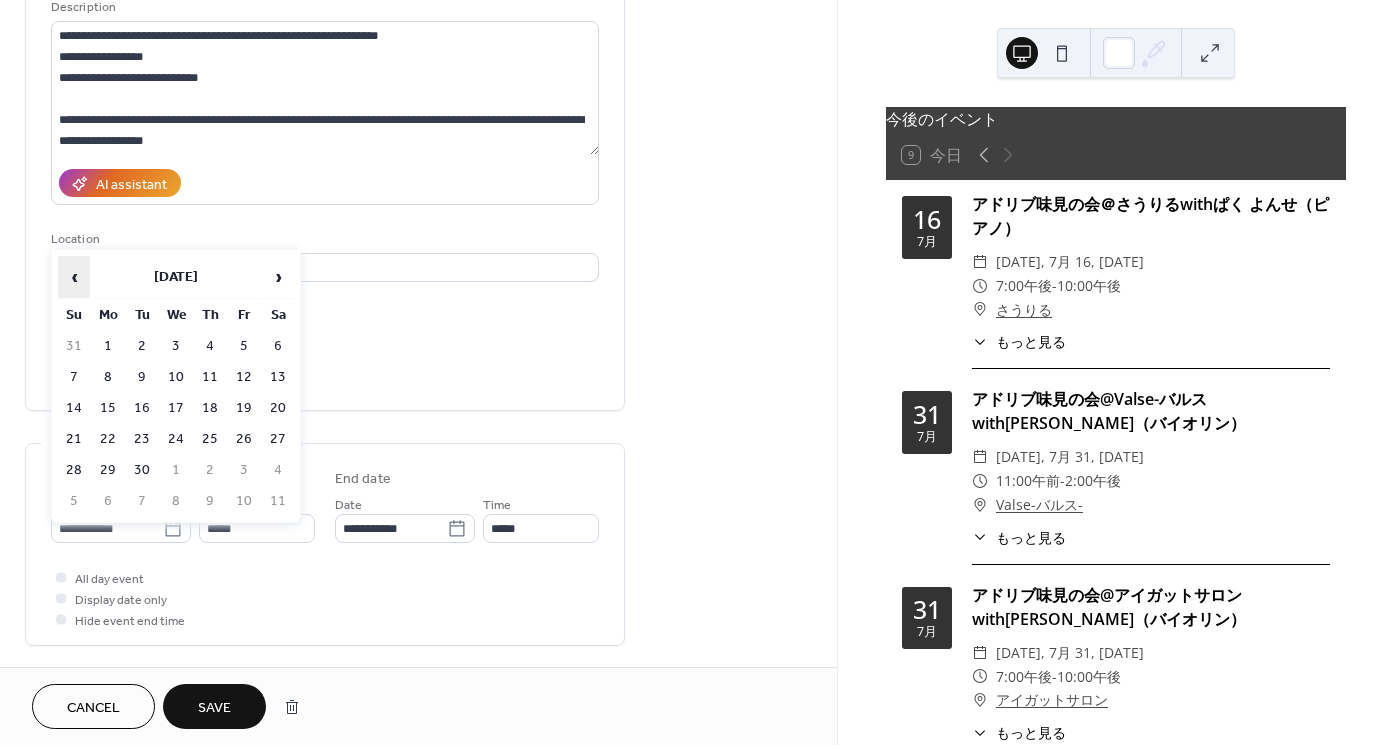 click on "‹" at bounding box center (74, 277) 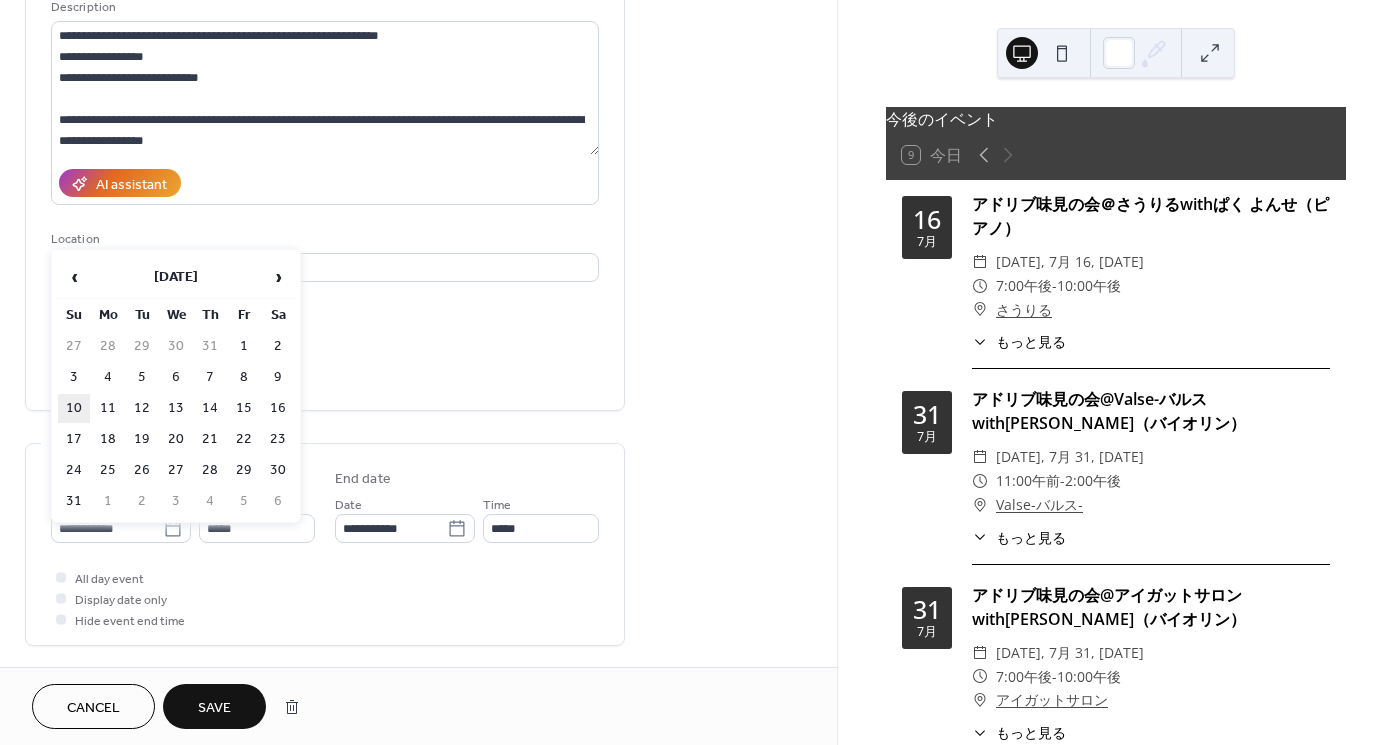 click on "10" at bounding box center [74, 408] 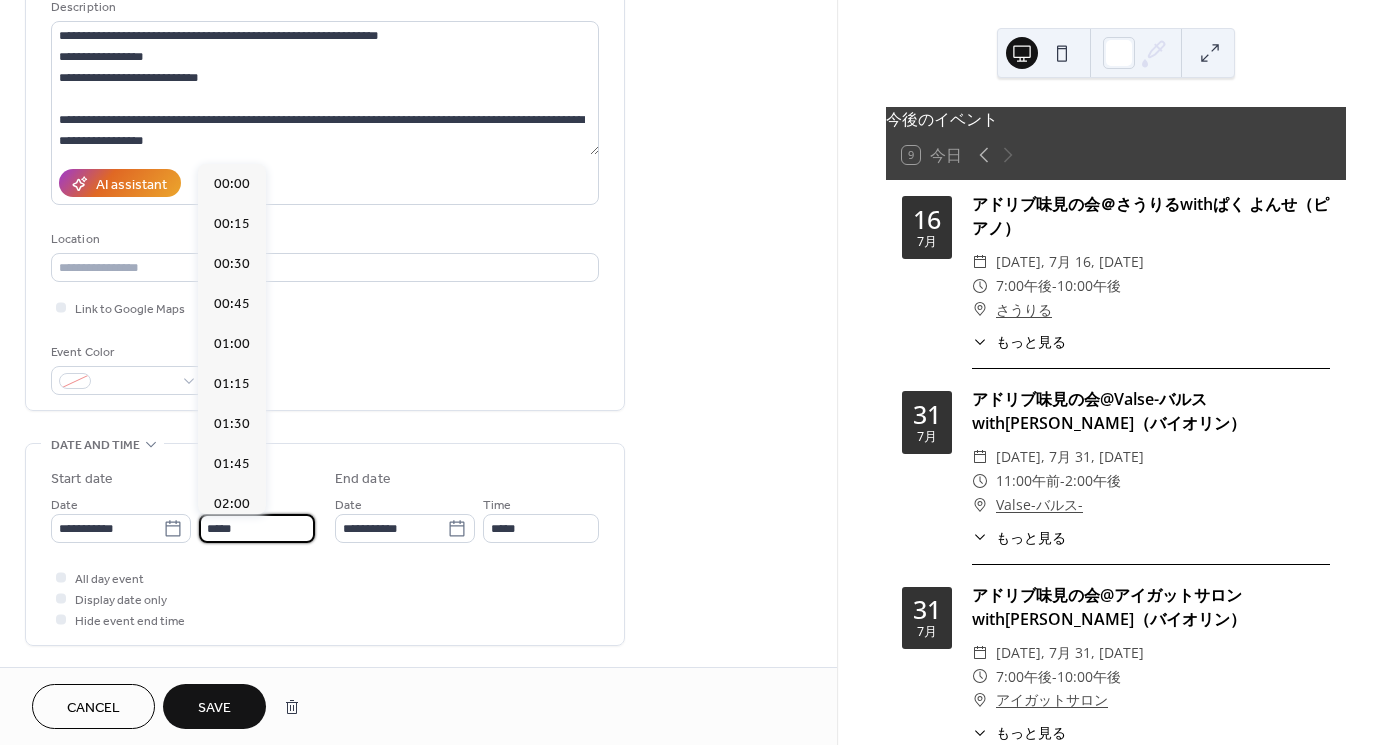 click on "*****" at bounding box center [257, 528] 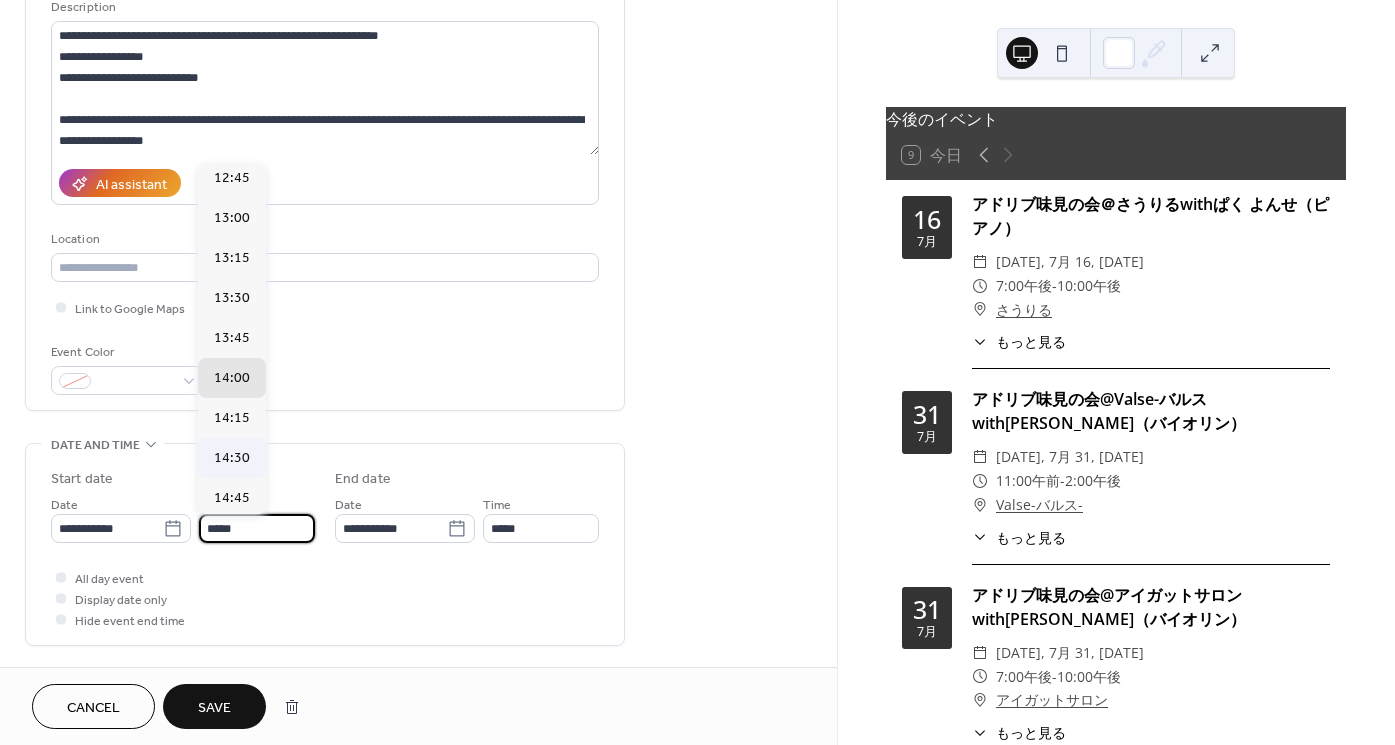 scroll, scrollTop: 2041, scrollLeft: 0, axis: vertical 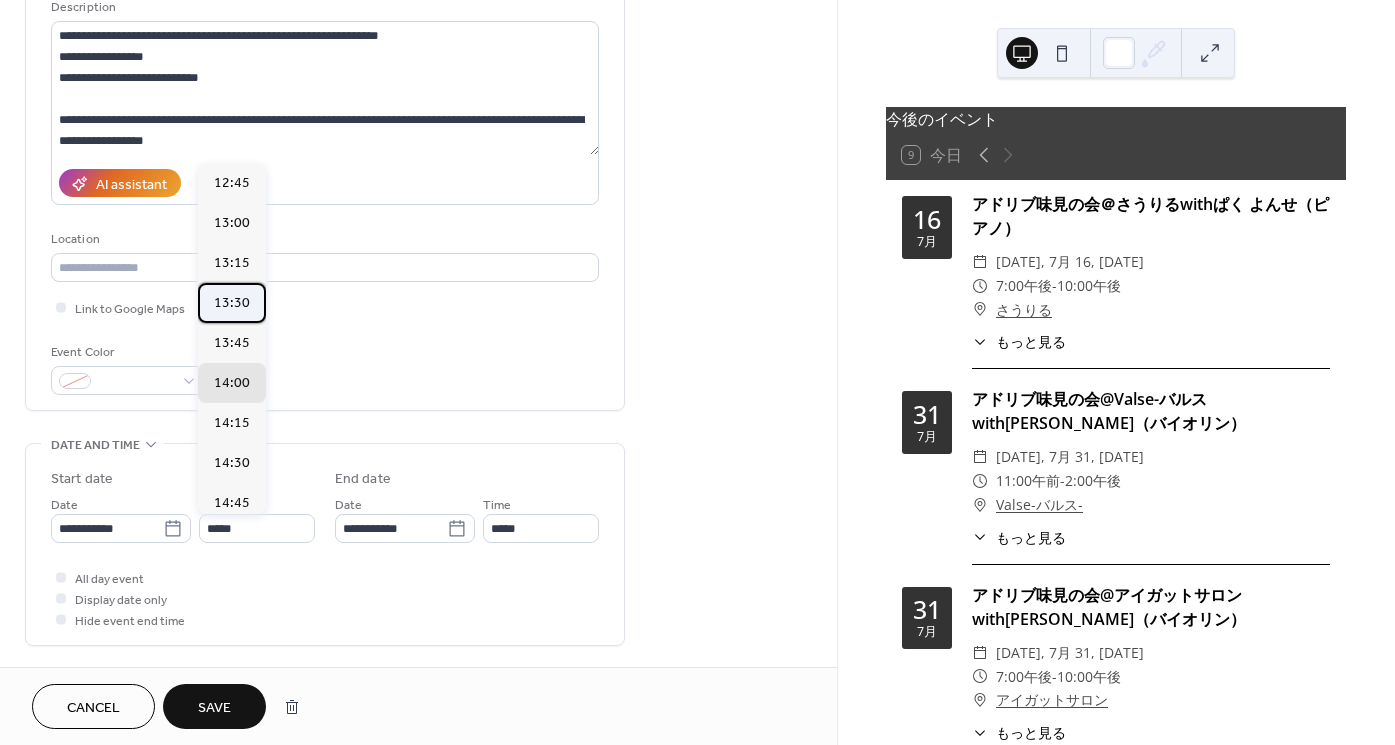 click on "13:30" at bounding box center [232, 303] 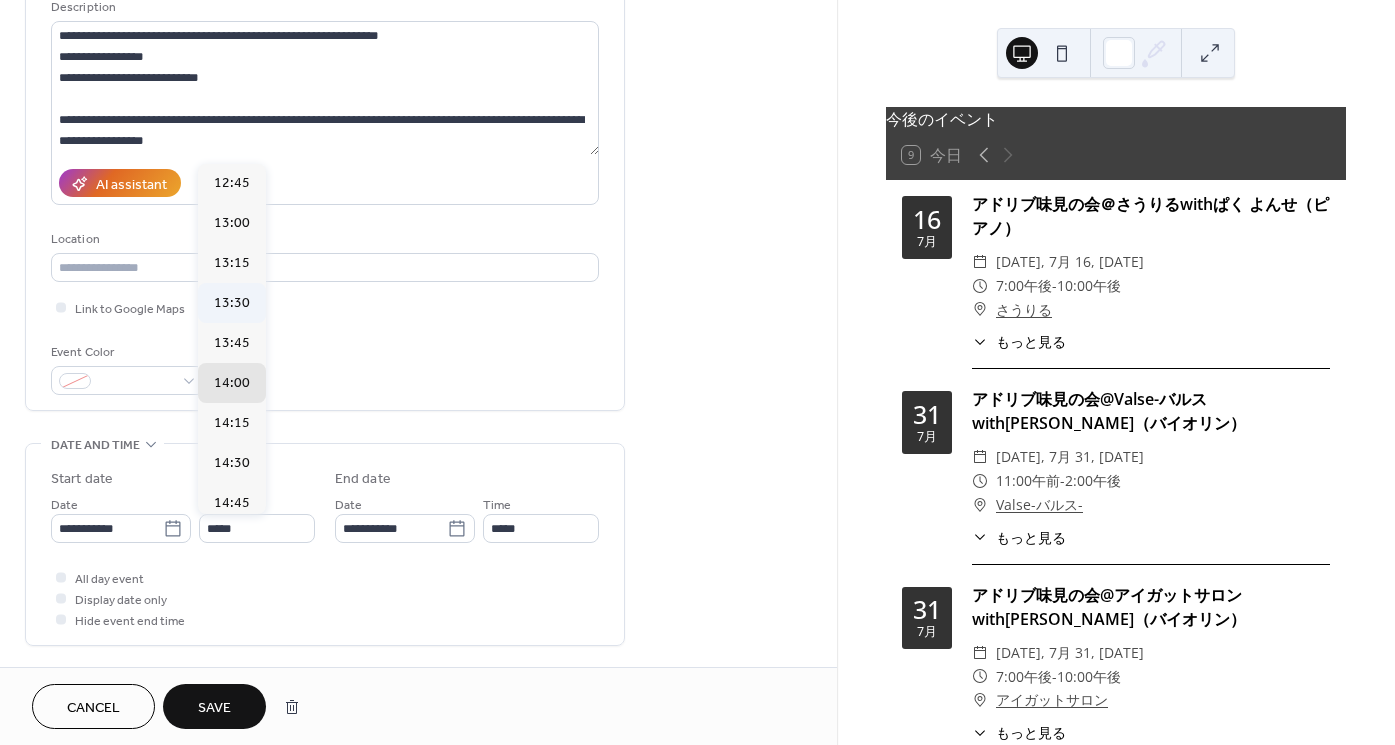 type on "*****" 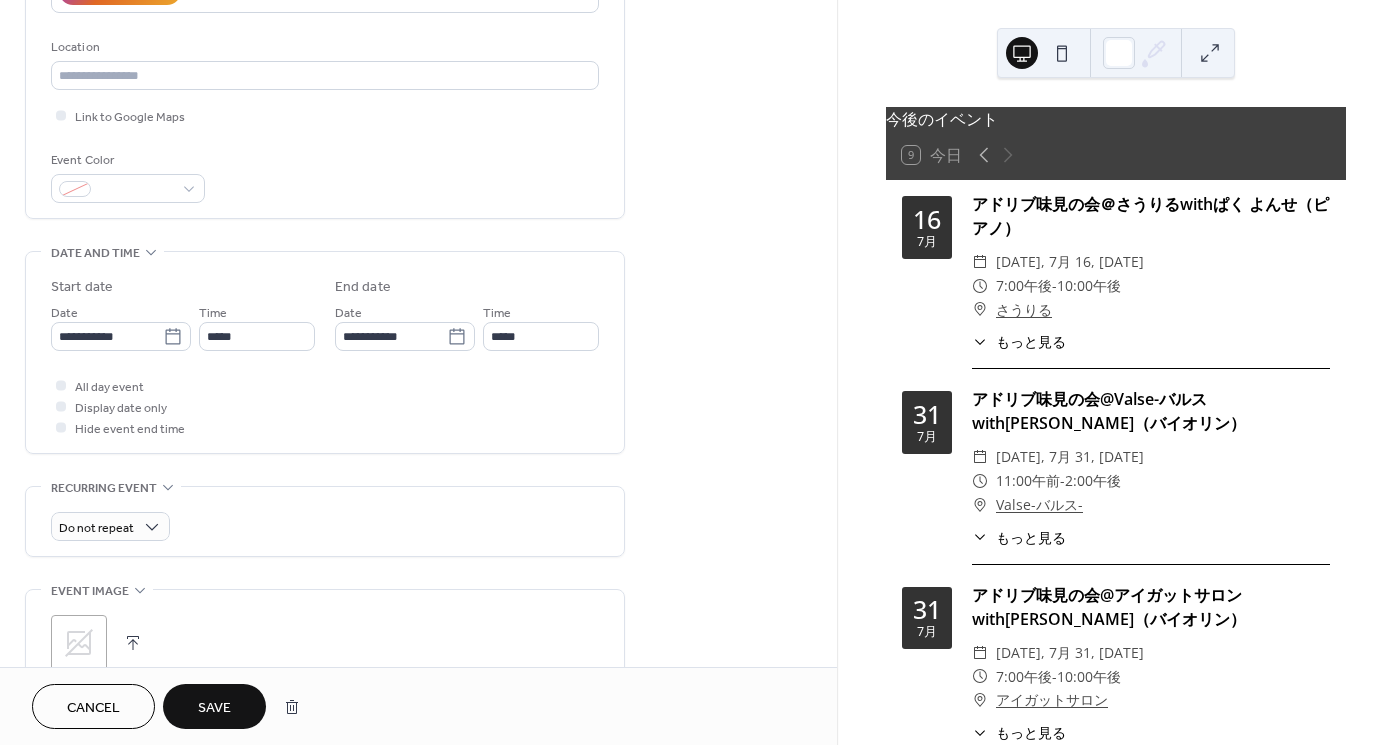 scroll, scrollTop: 397, scrollLeft: 0, axis: vertical 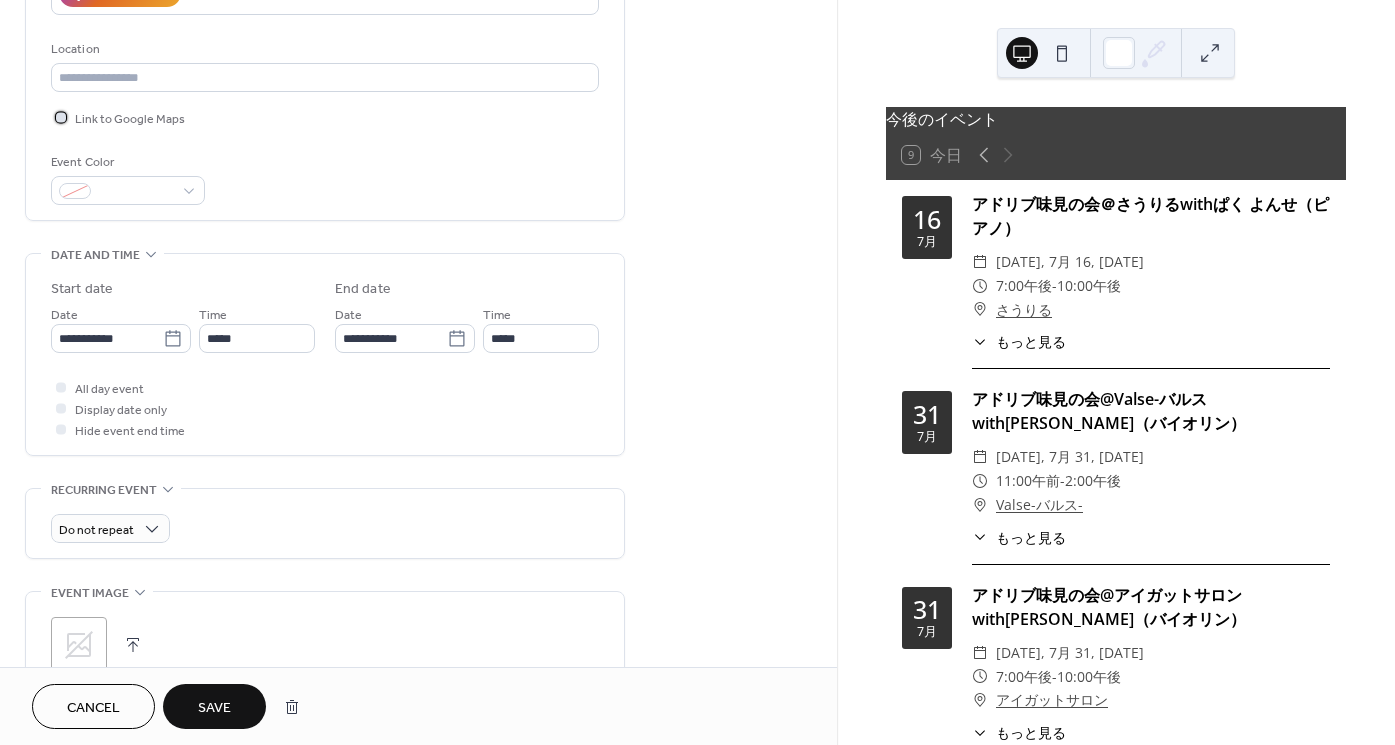 click at bounding box center (61, 117) 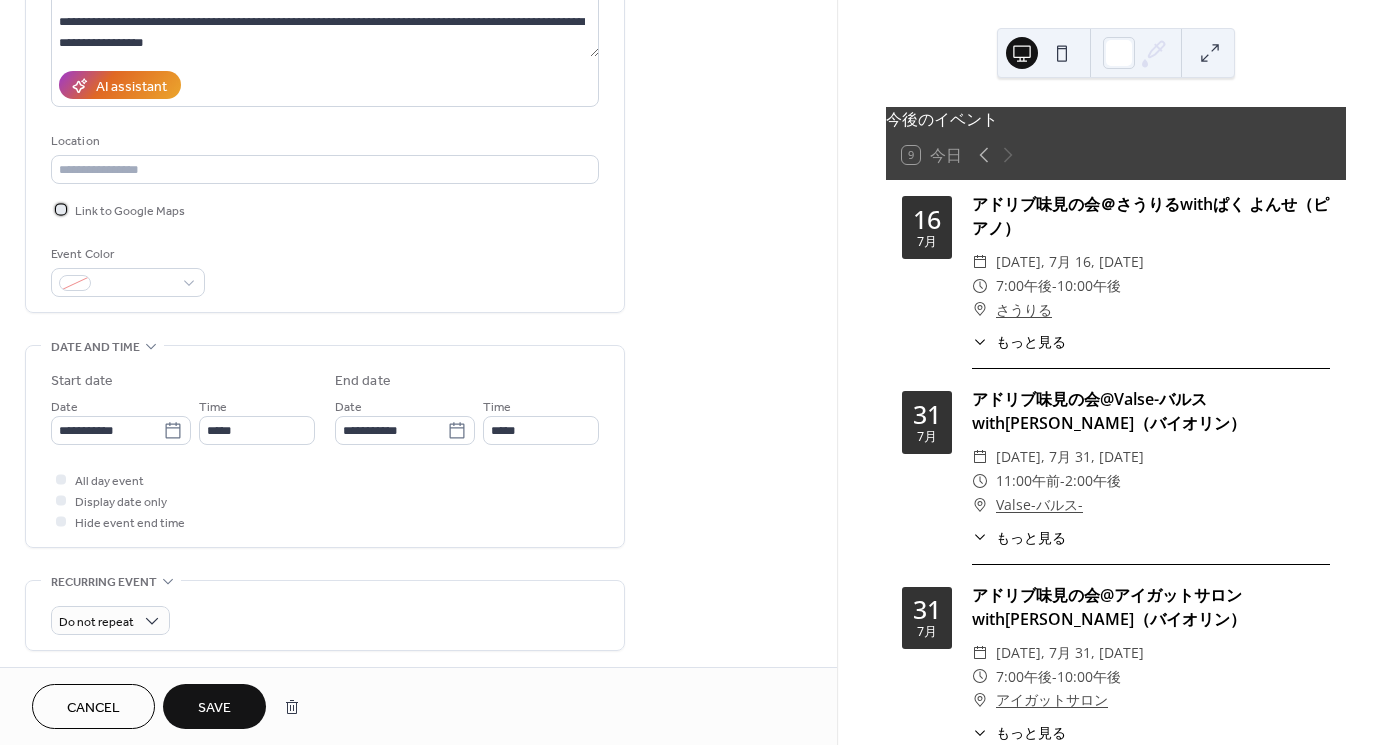 scroll, scrollTop: 302, scrollLeft: 0, axis: vertical 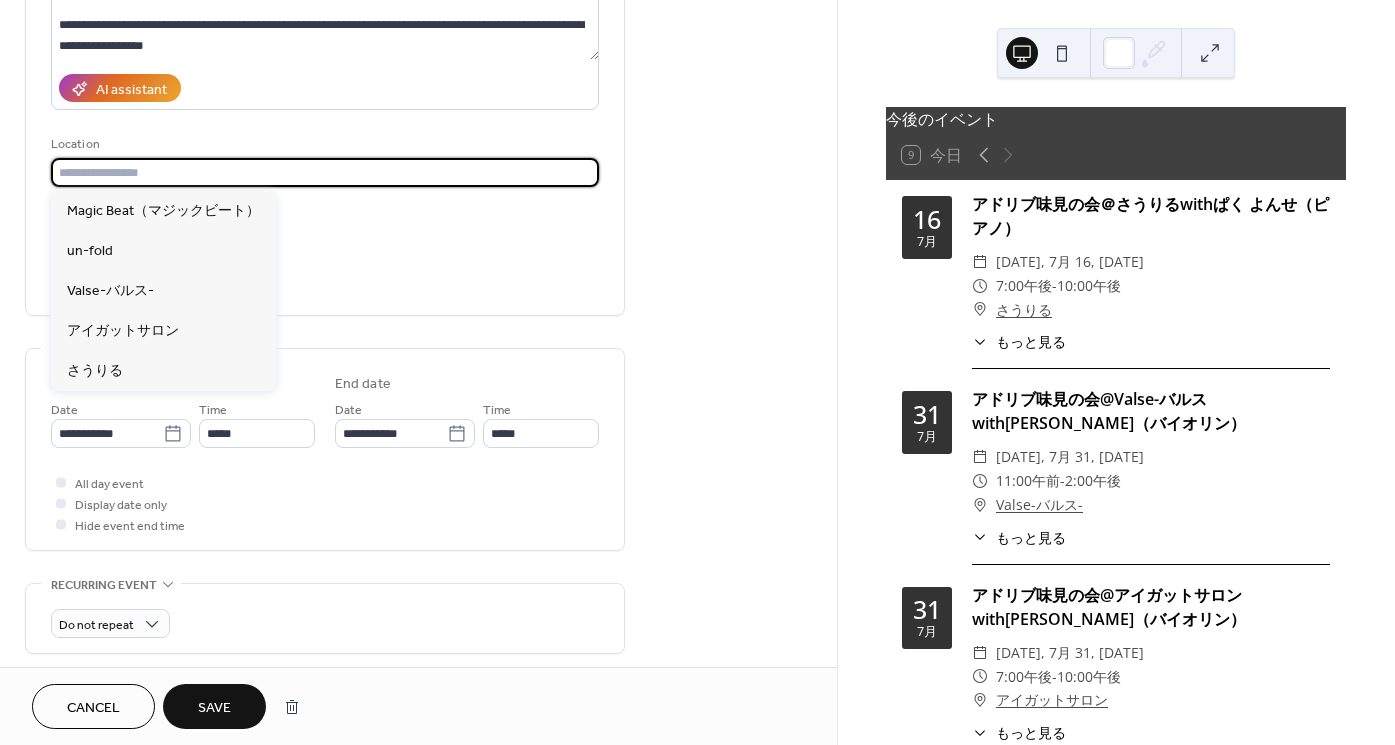 click at bounding box center (325, 172) 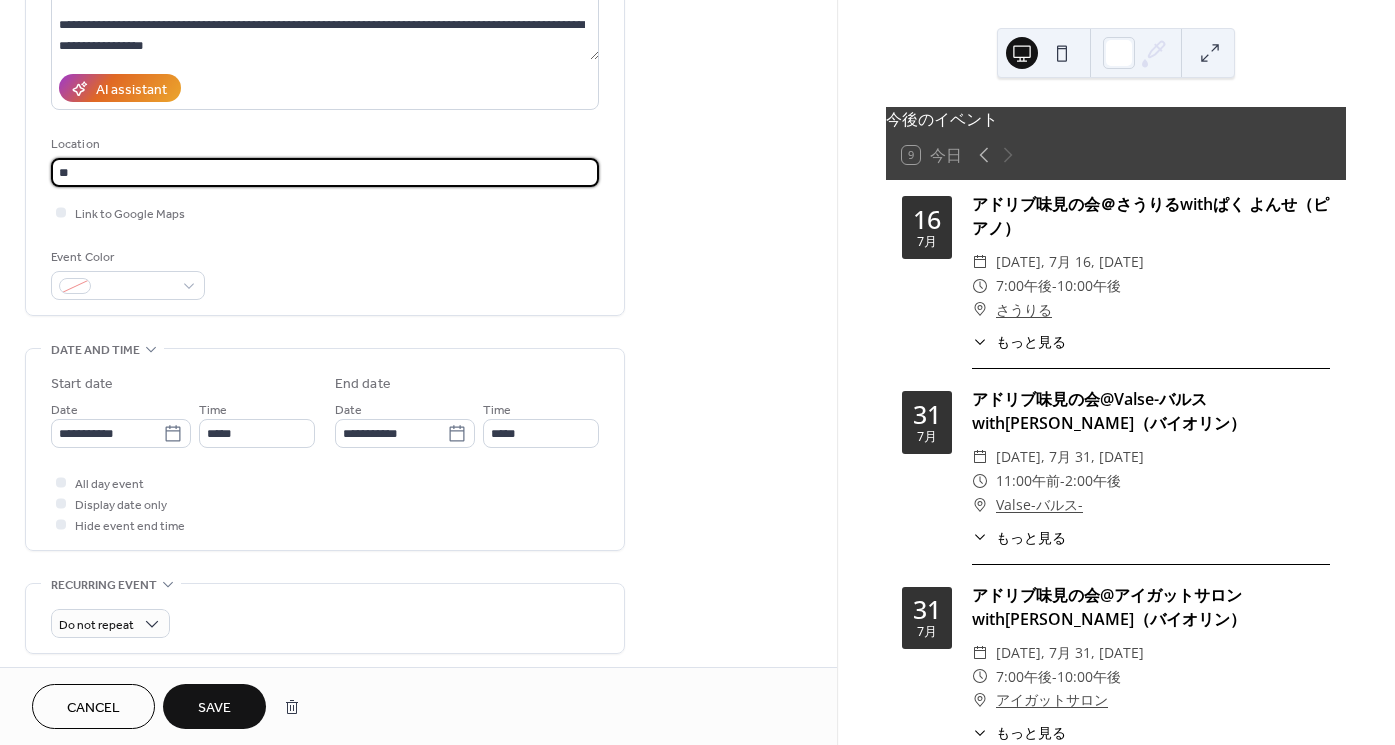 type on "*" 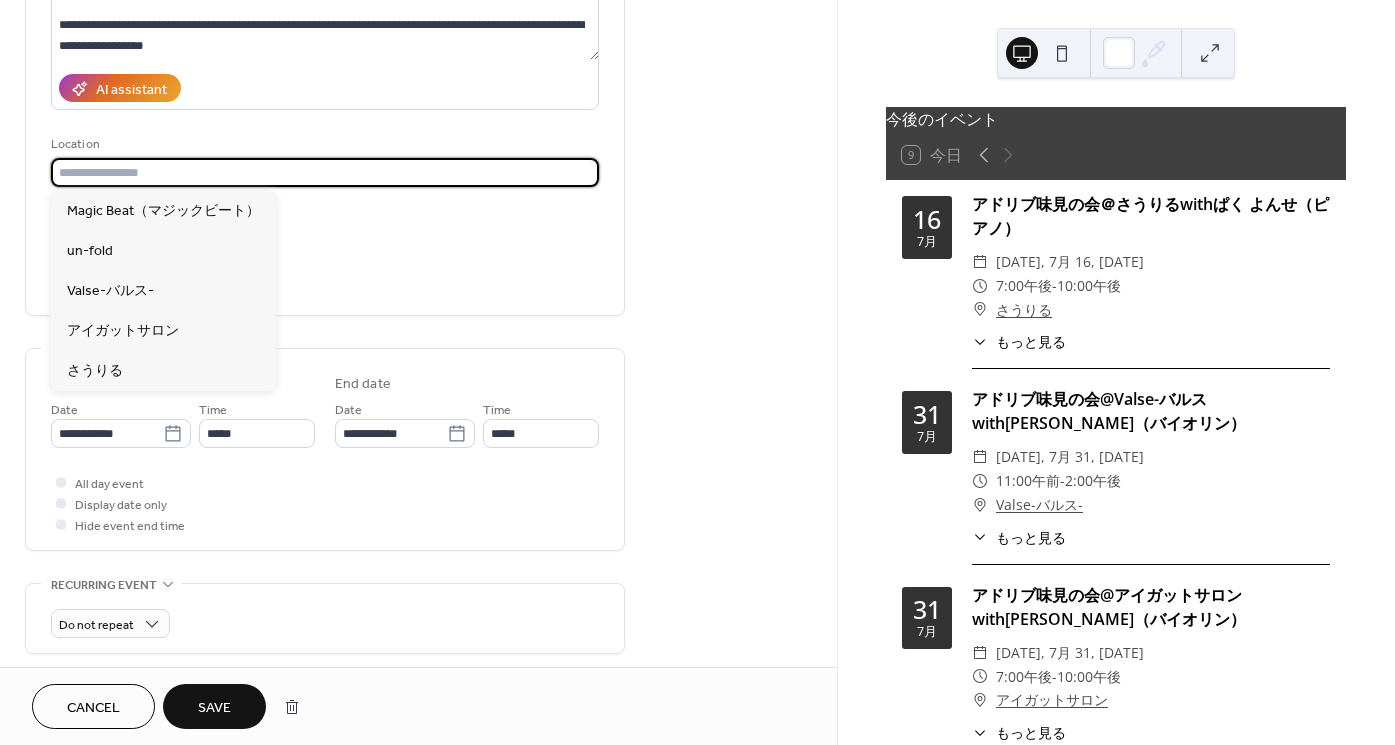 click at bounding box center (325, 172) 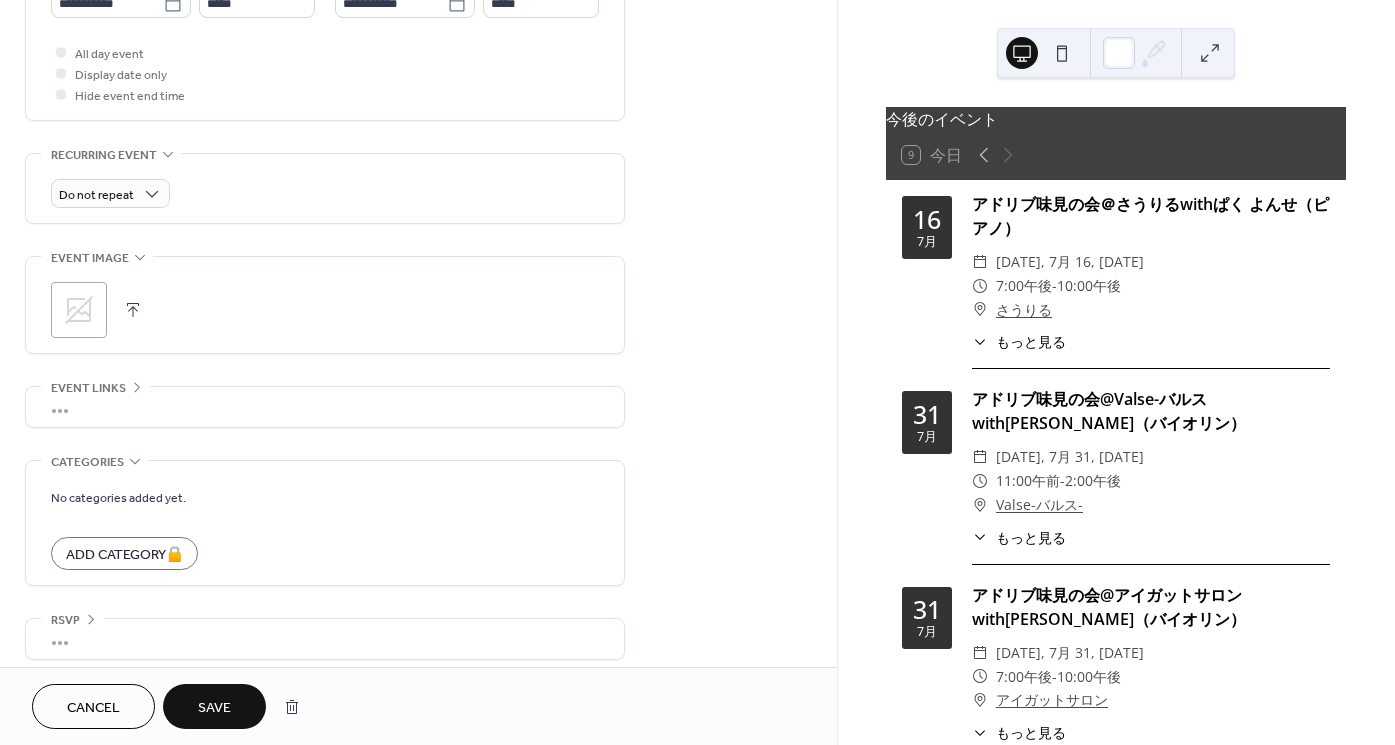 scroll, scrollTop: 745, scrollLeft: 0, axis: vertical 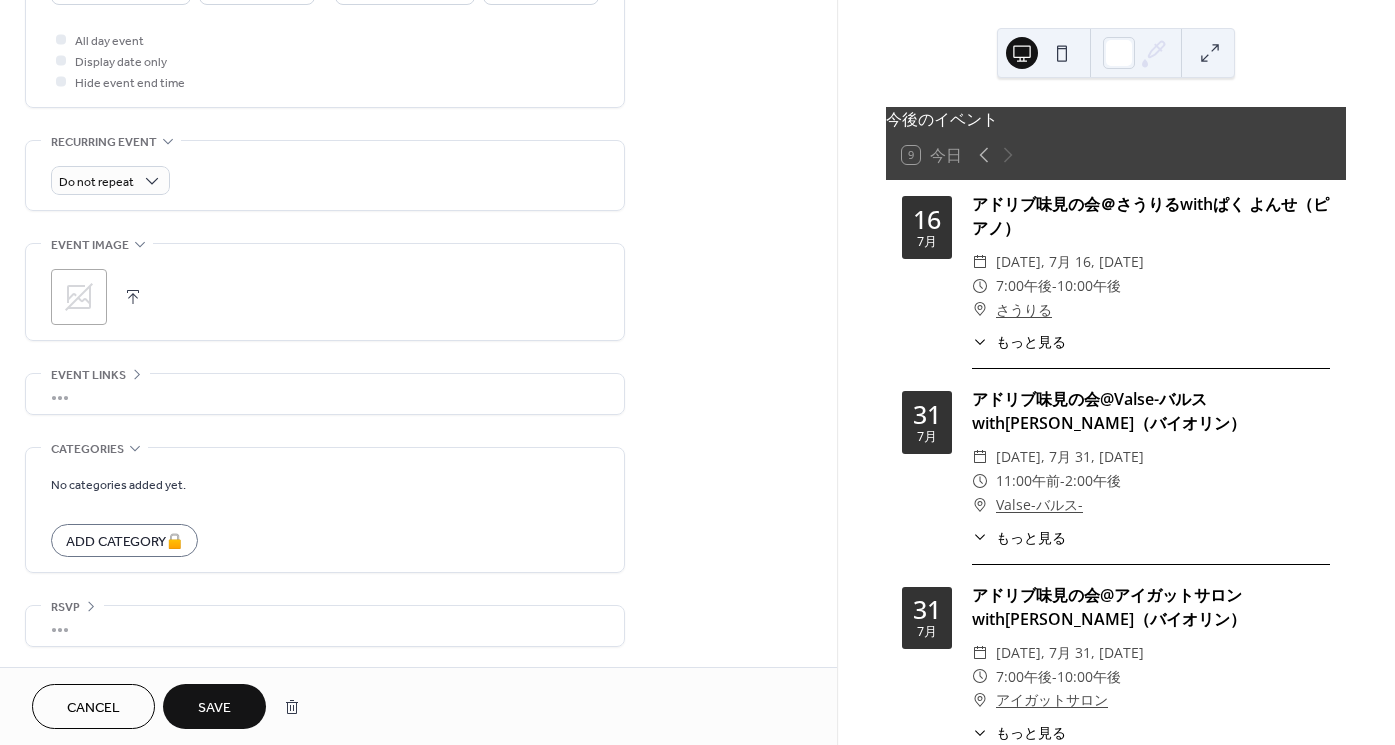 type on "**********" 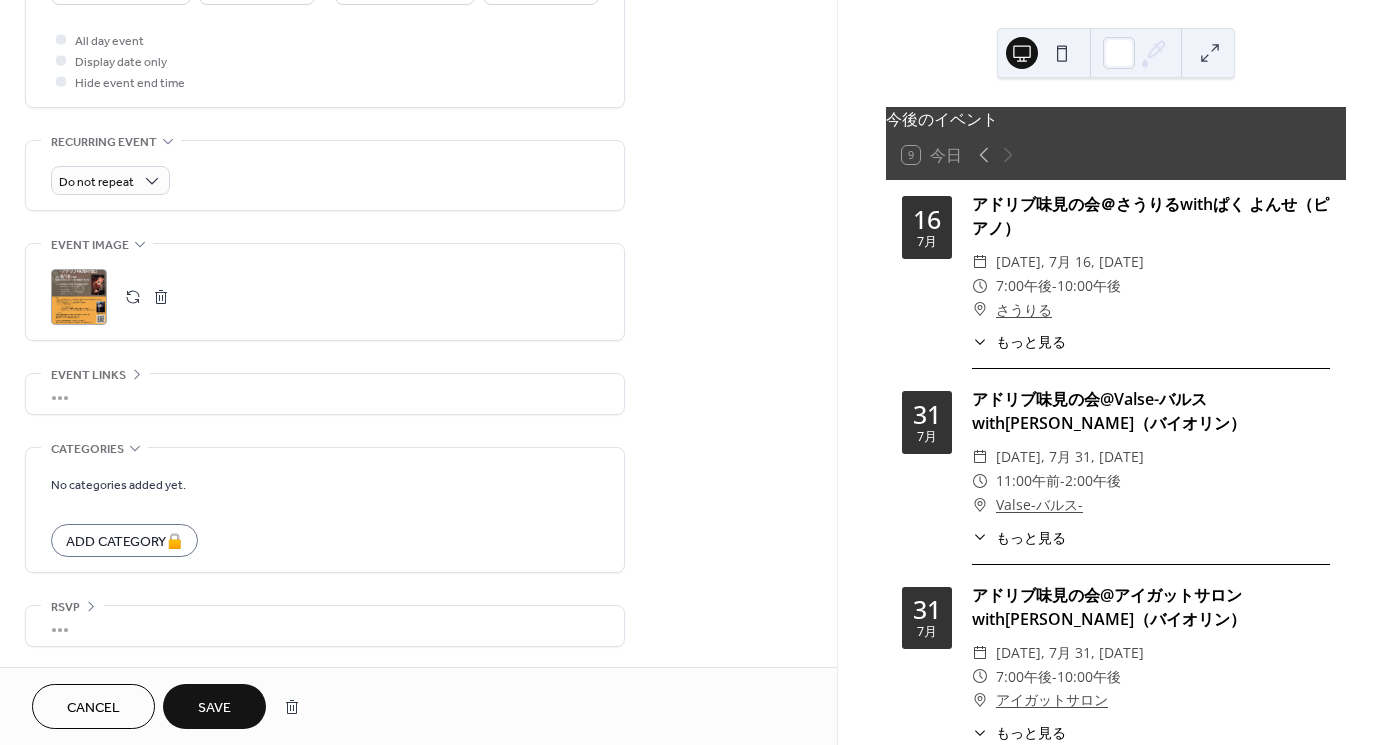 click on "Save" at bounding box center [214, 708] 